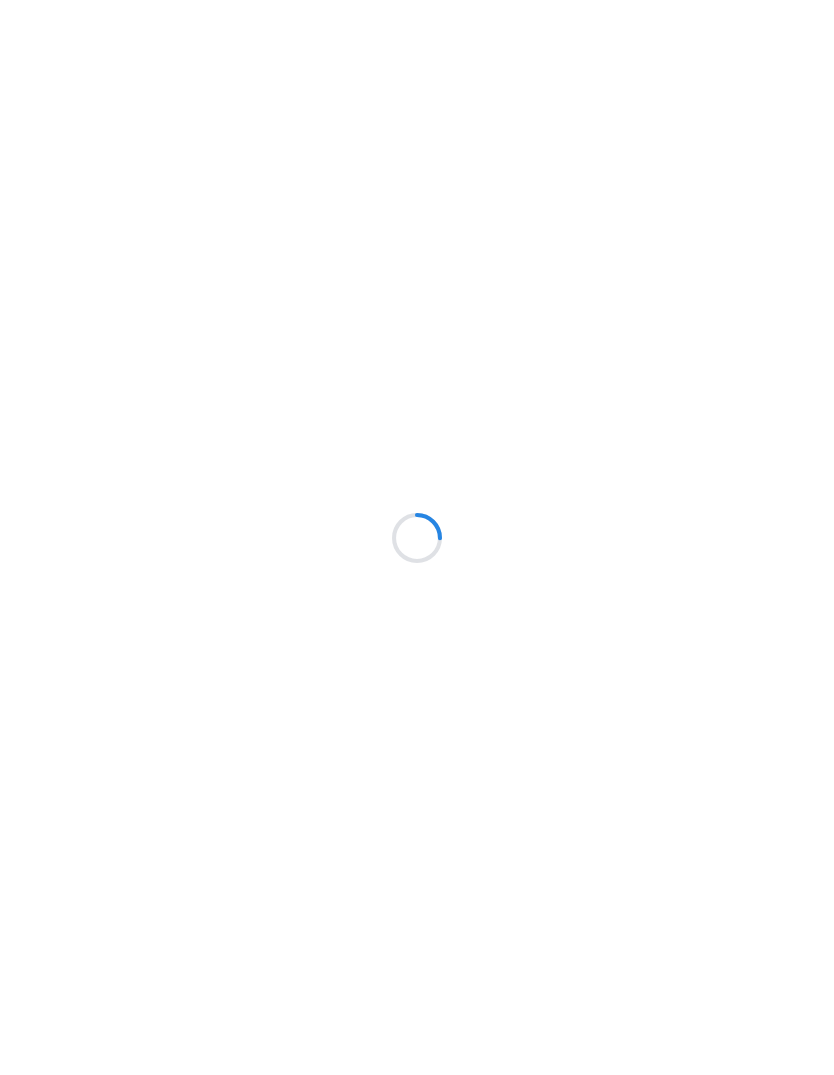 scroll, scrollTop: 0, scrollLeft: 0, axis: both 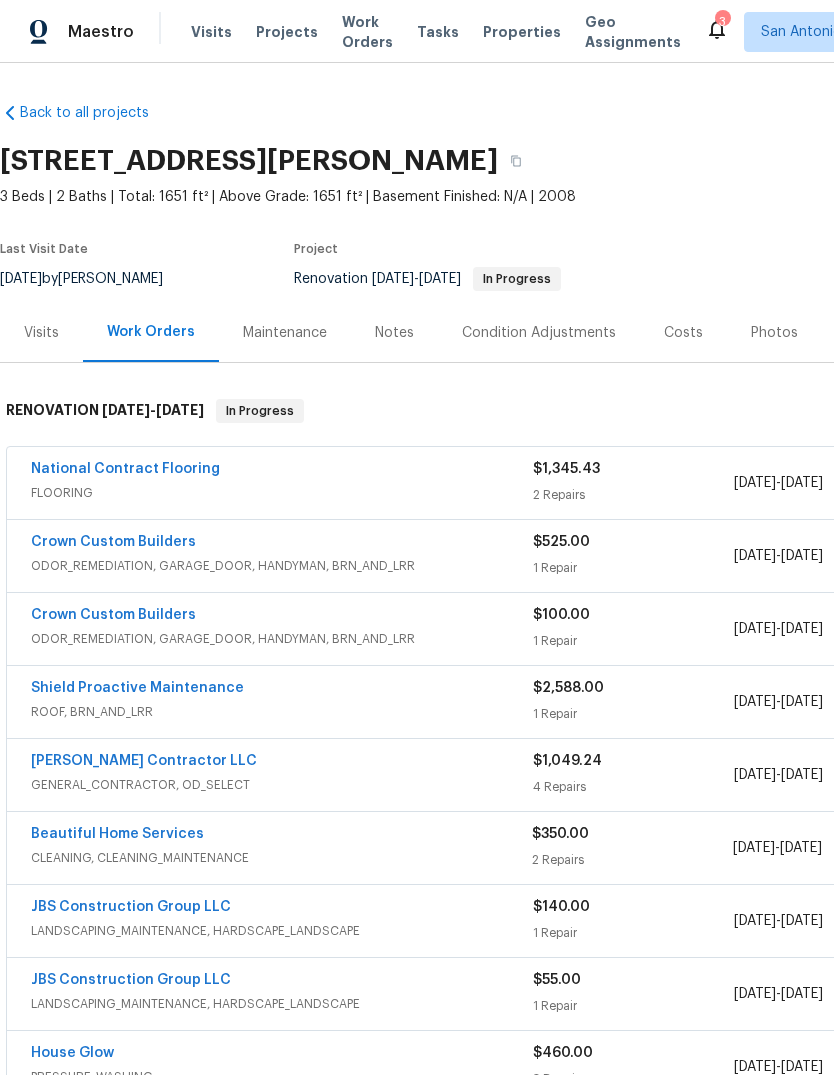 click on "Photos" at bounding box center (774, 333) 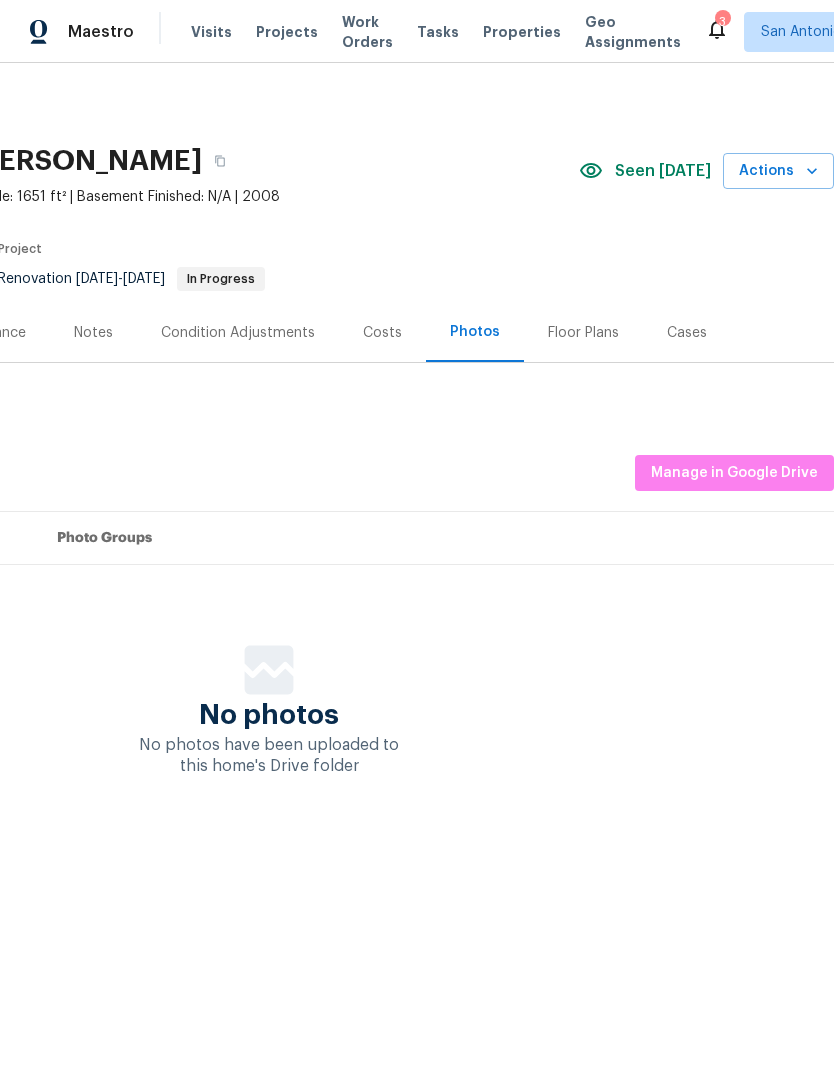 scroll, scrollTop: 0, scrollLeft: 296, axis: horizontal 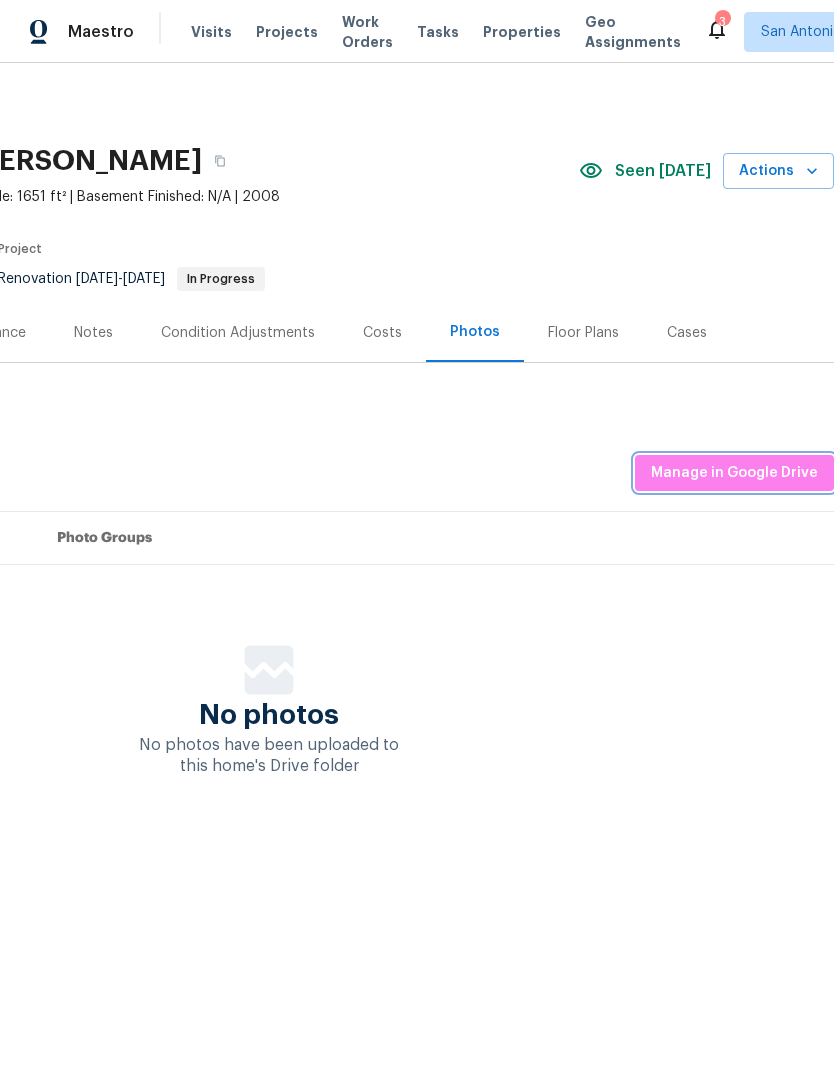 click on "Manage in Google Drive" at bounding box center [734, 473] 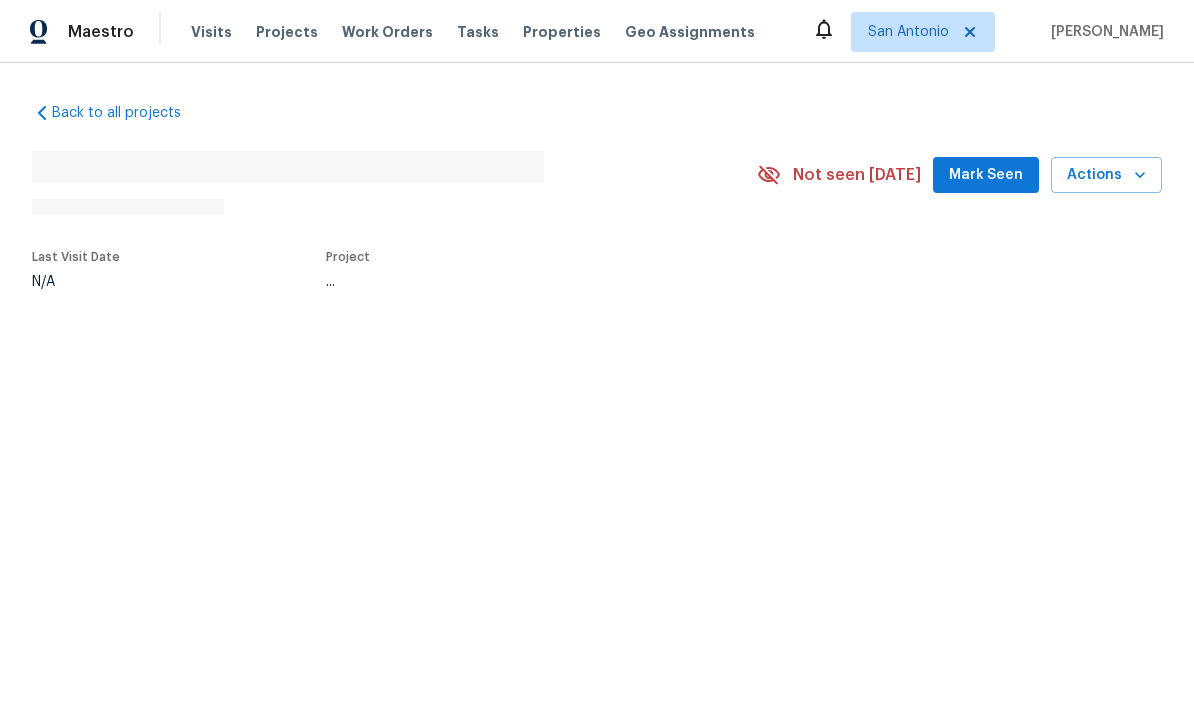 scroll, scrollTop: 0, scrollLeft: 0, axis: both 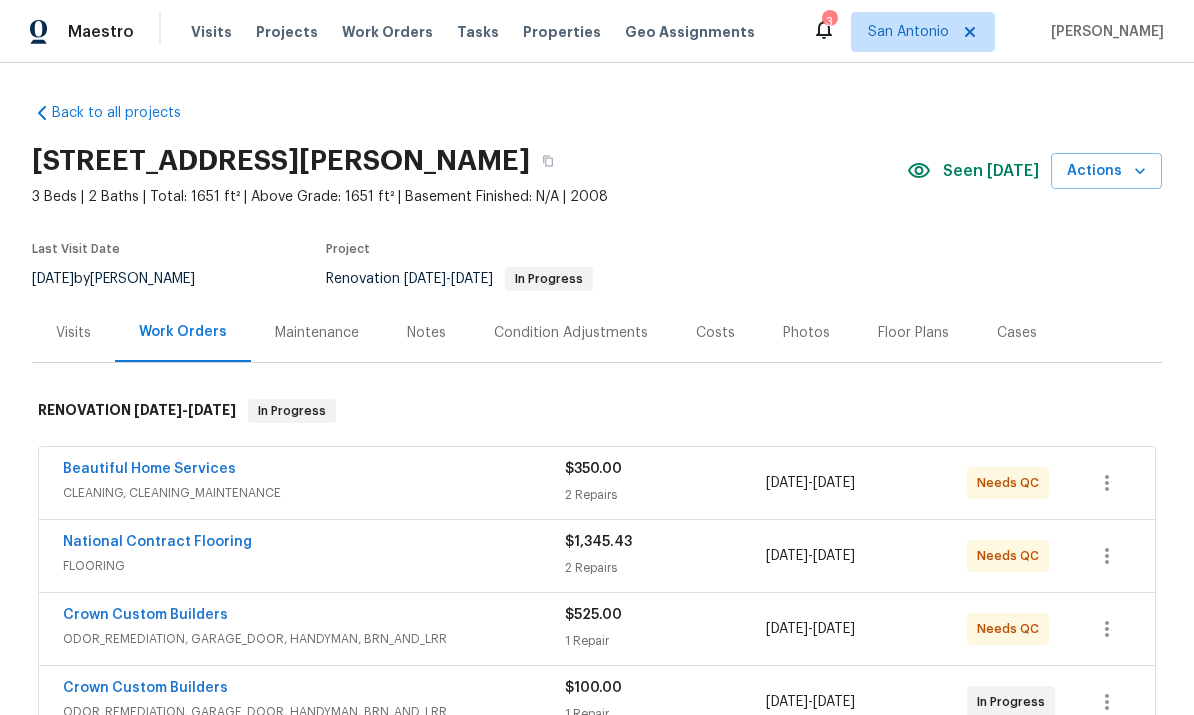 click on "Photos" at bounding box center (806, 332) 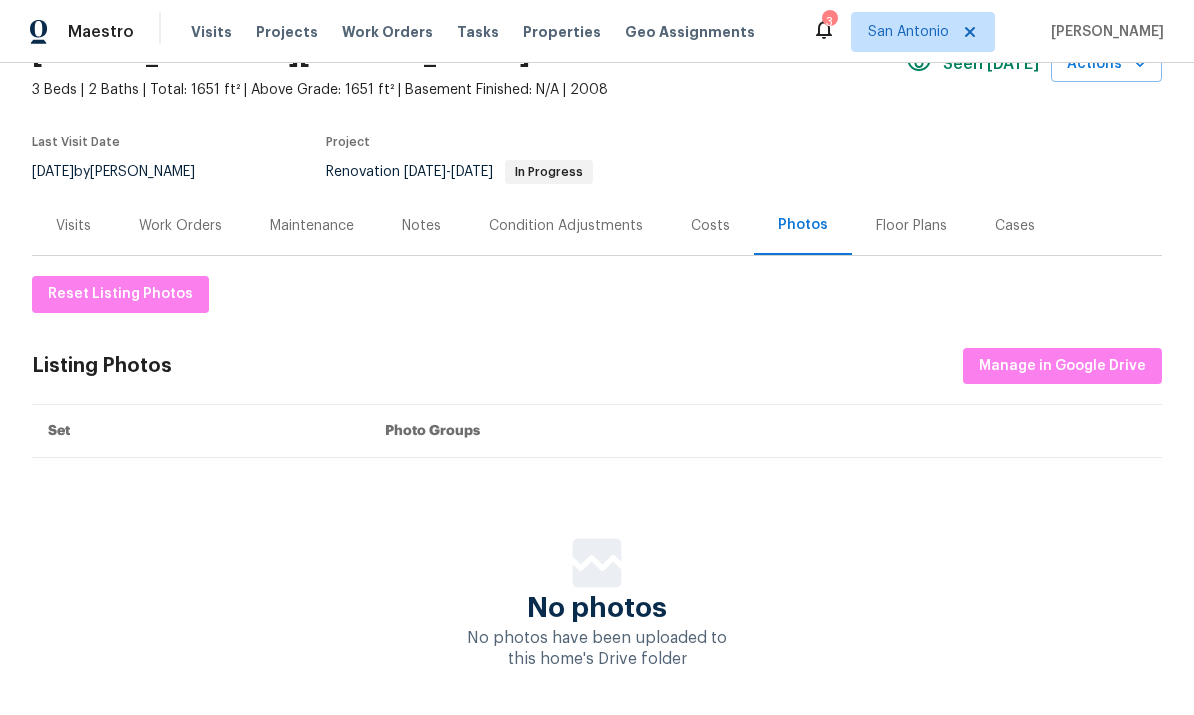 scroll, scrollTop: 106, scrollLeft: 0, axis: vertical 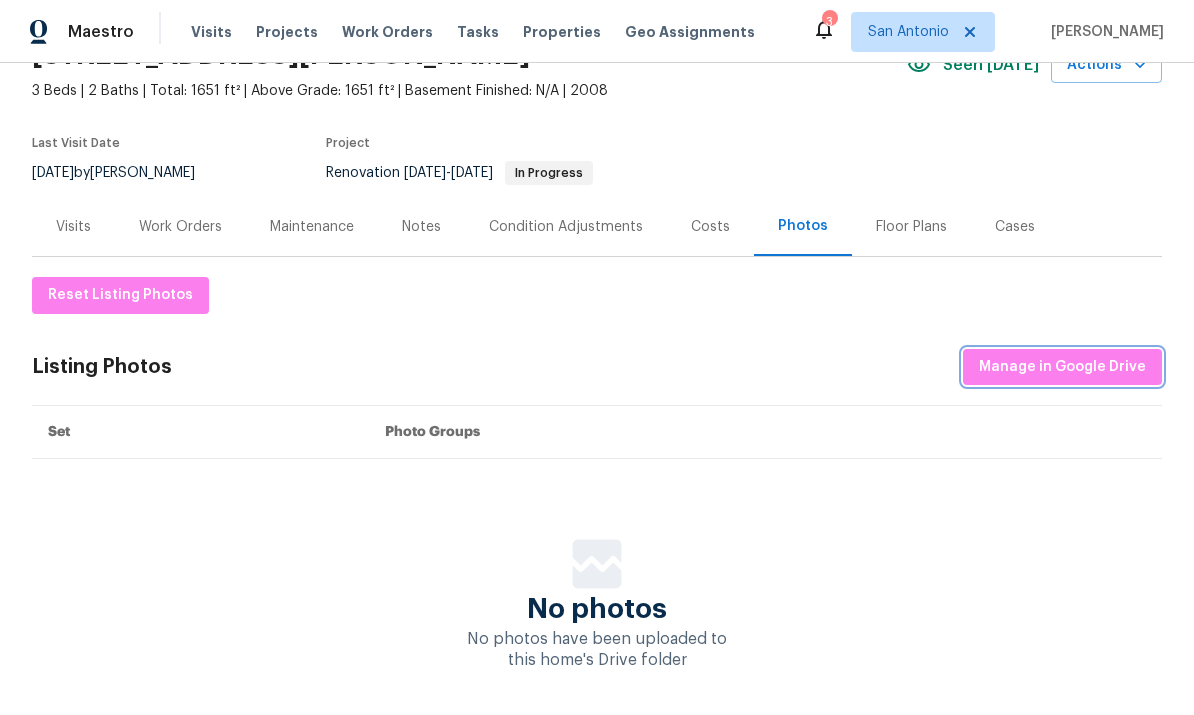 click on "Manage in Google Drive" at bounding box center [1062, 367] 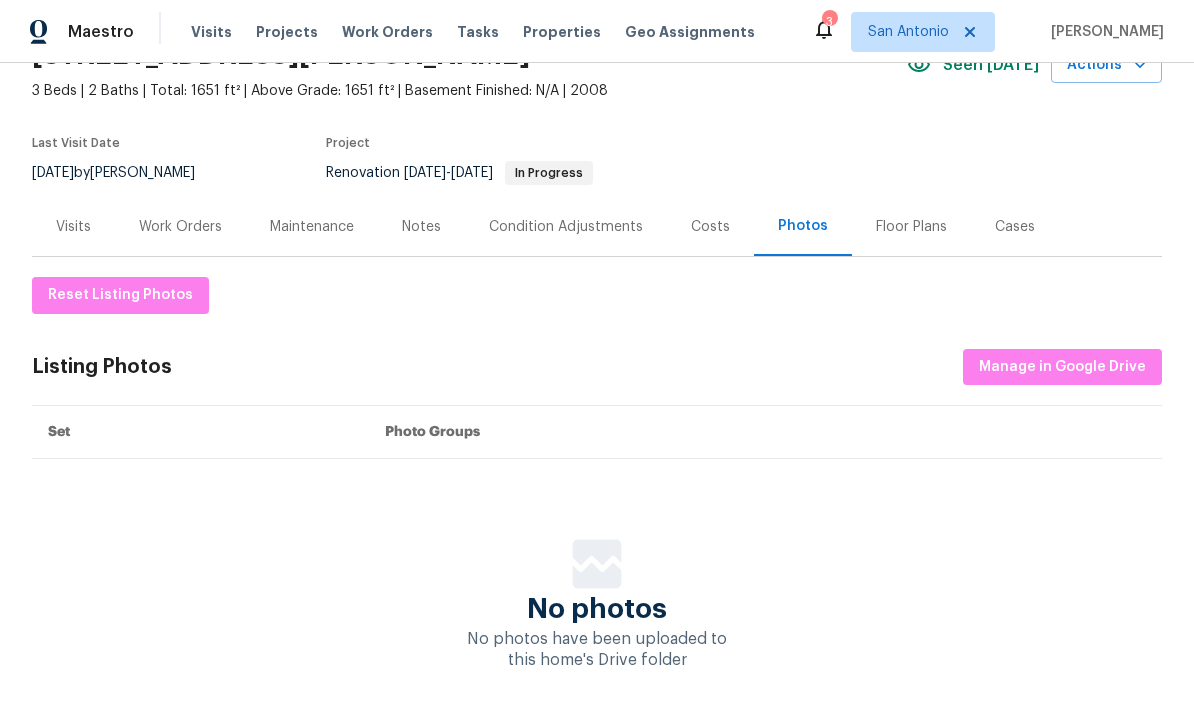 click on "Work Orders" at bounding box center [180, 227] 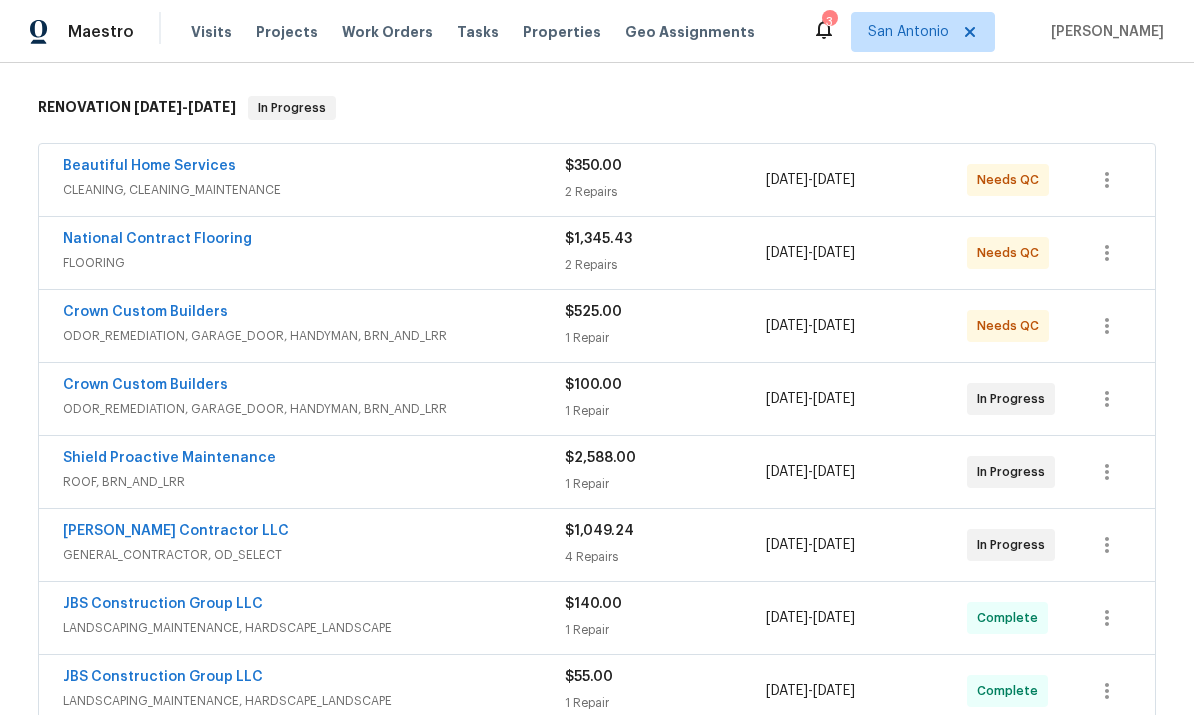 scroll, scrollTop: 305, scrollLeft: 0, axis: vertical 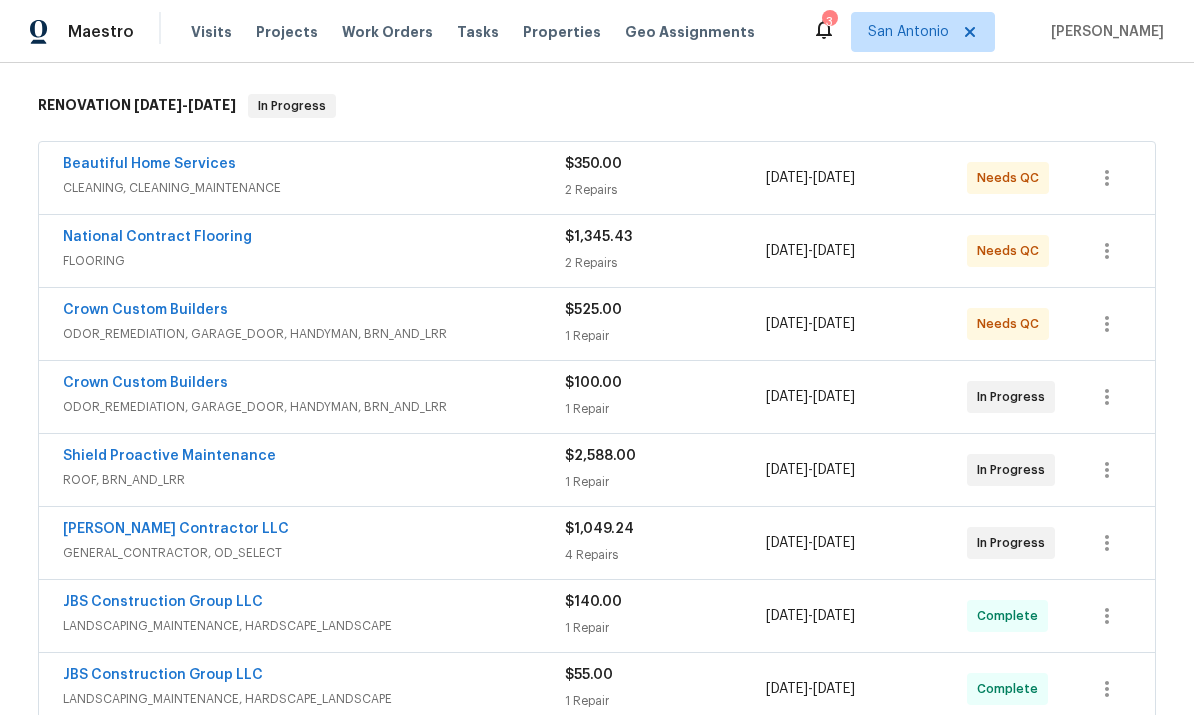 click on "Crown Custom Builders" at bounding box center (145, 310) 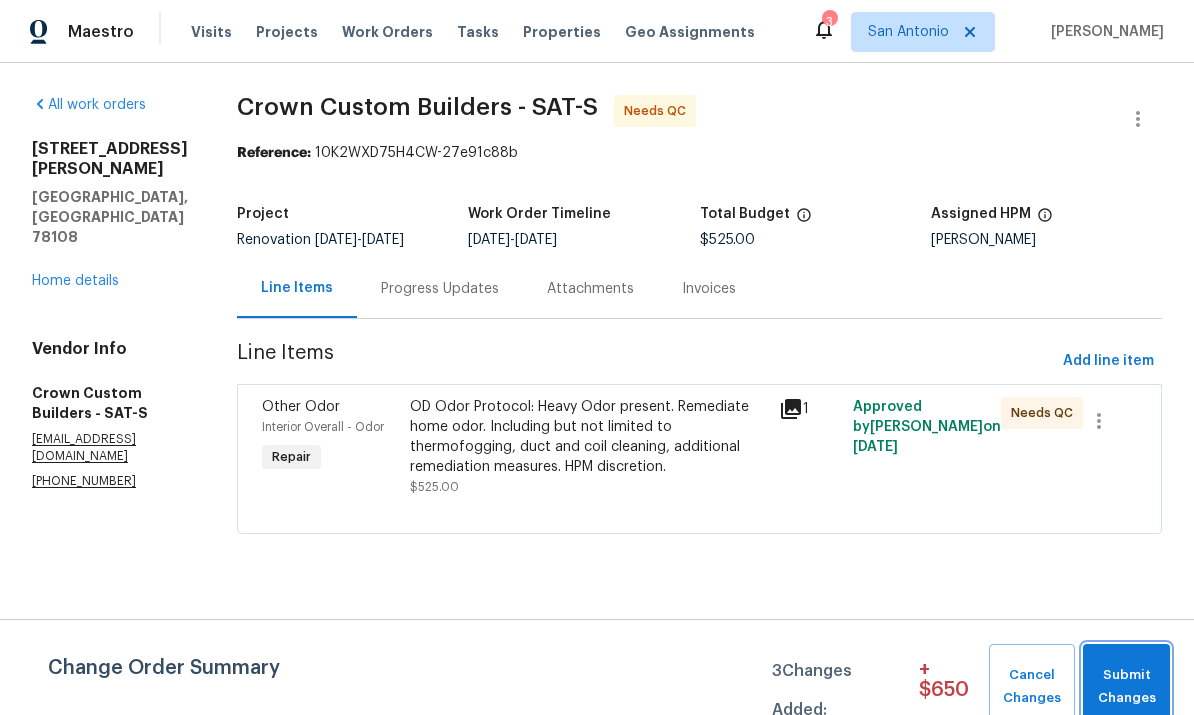 click on "Submit Changes" at bounding box center [1126, 687] 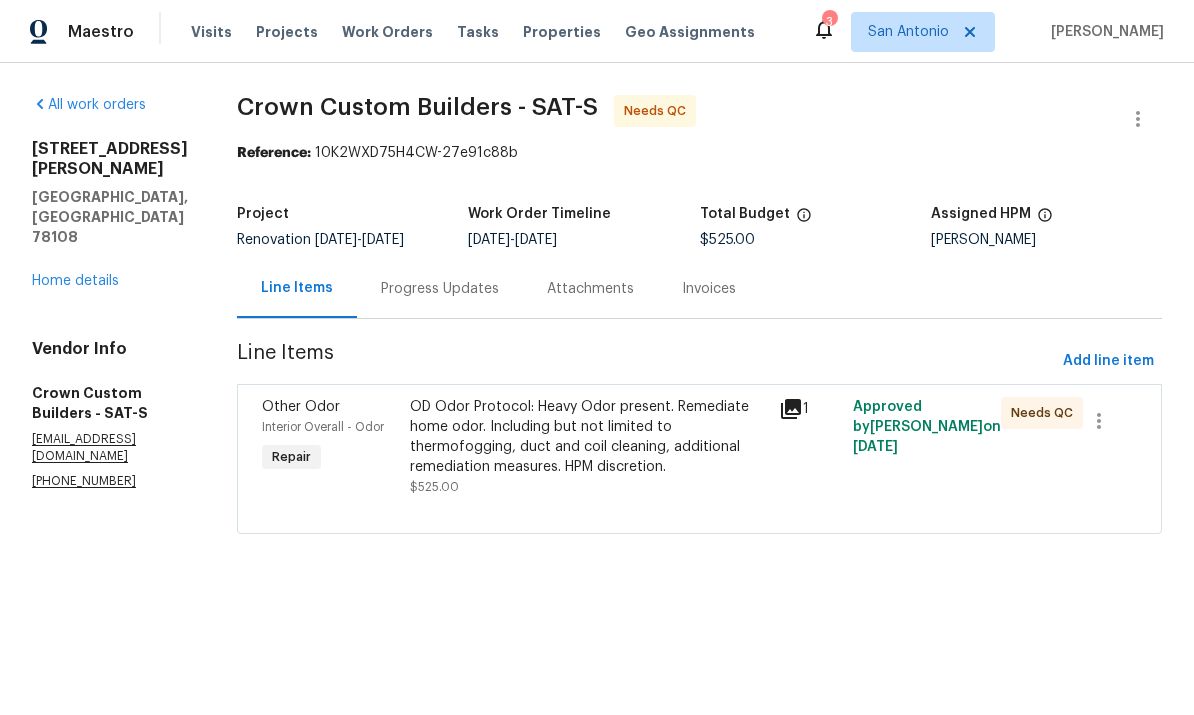 click on "Home details" at bounding box center (75, 281) 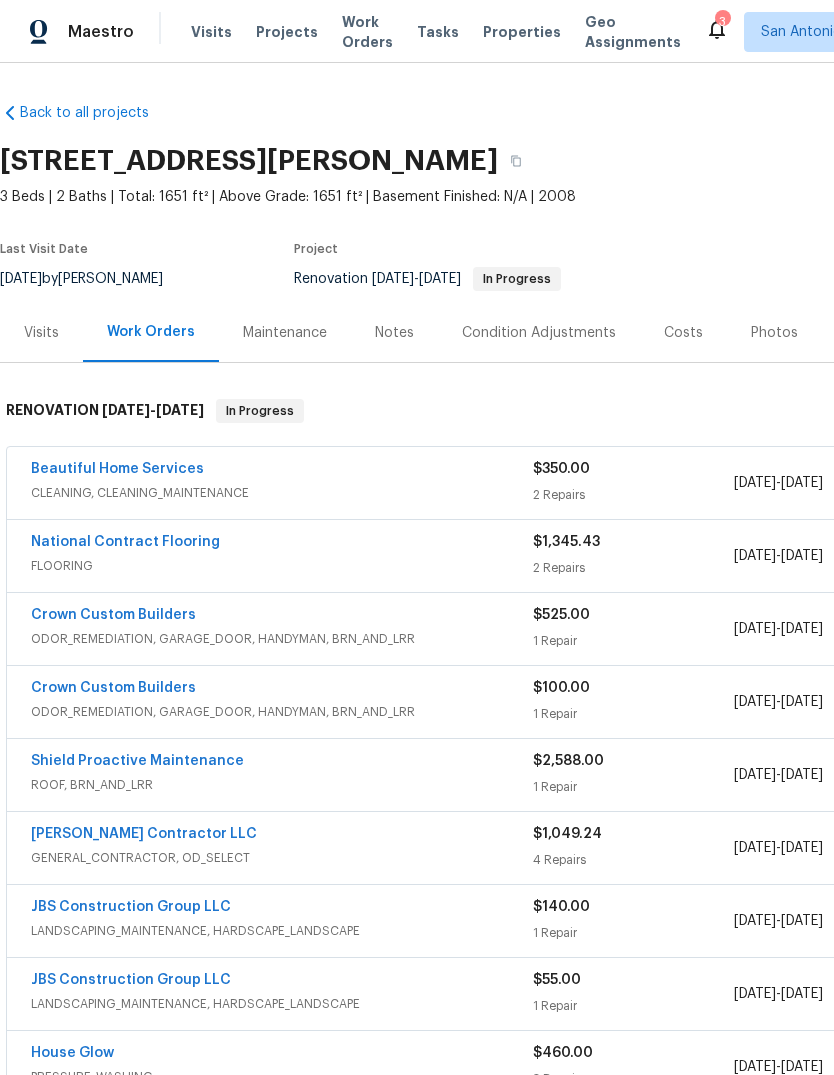 scroll, scrollTop: 0, scrollLeft: 0, axis: both 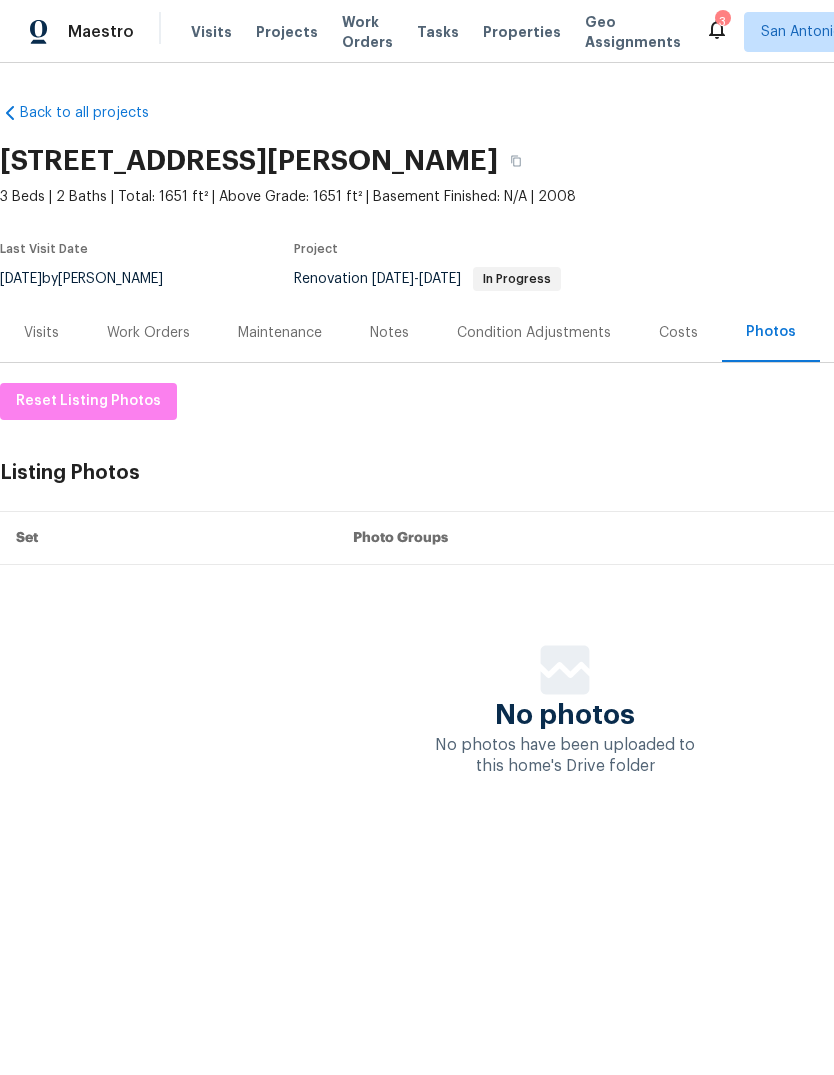 click on "No photos No photos have been uploaded to this home's Drive folder" at bounding box center [565, 711] 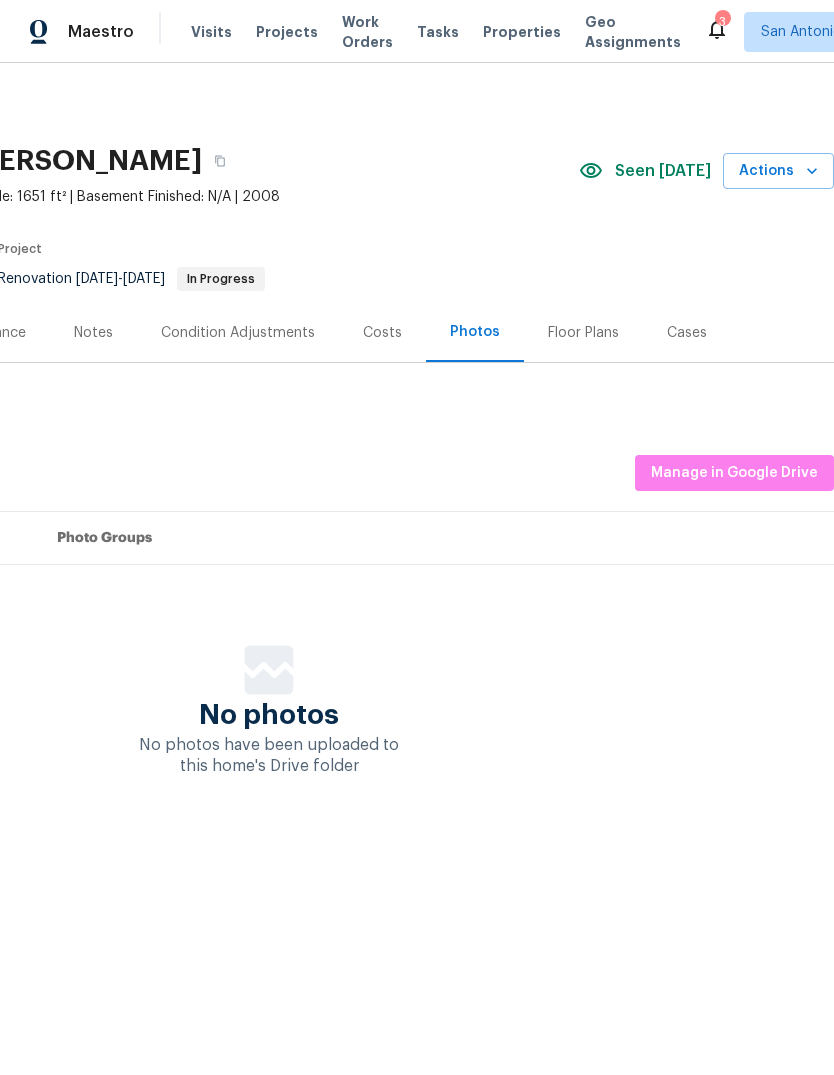 scroll, scrollTop: 0, scrollLeft: 296, axis: horizontal 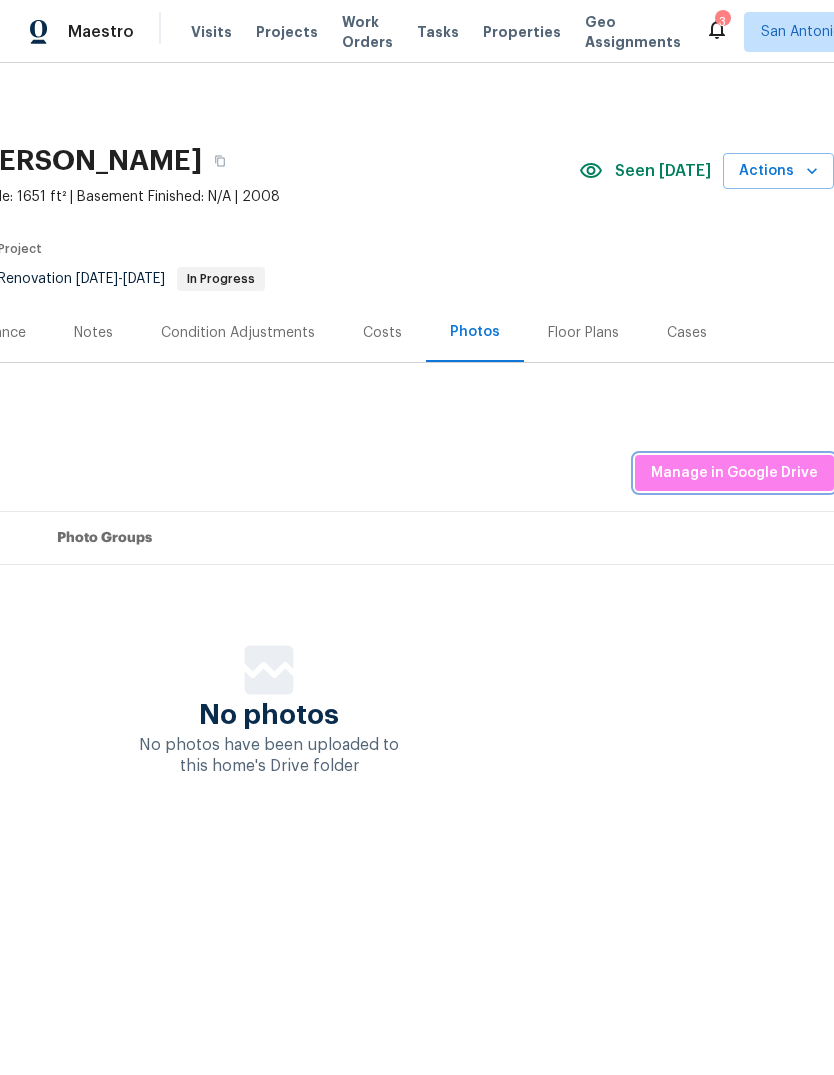 click on "Manage in Google Drive" at bounding box center (734, 473) 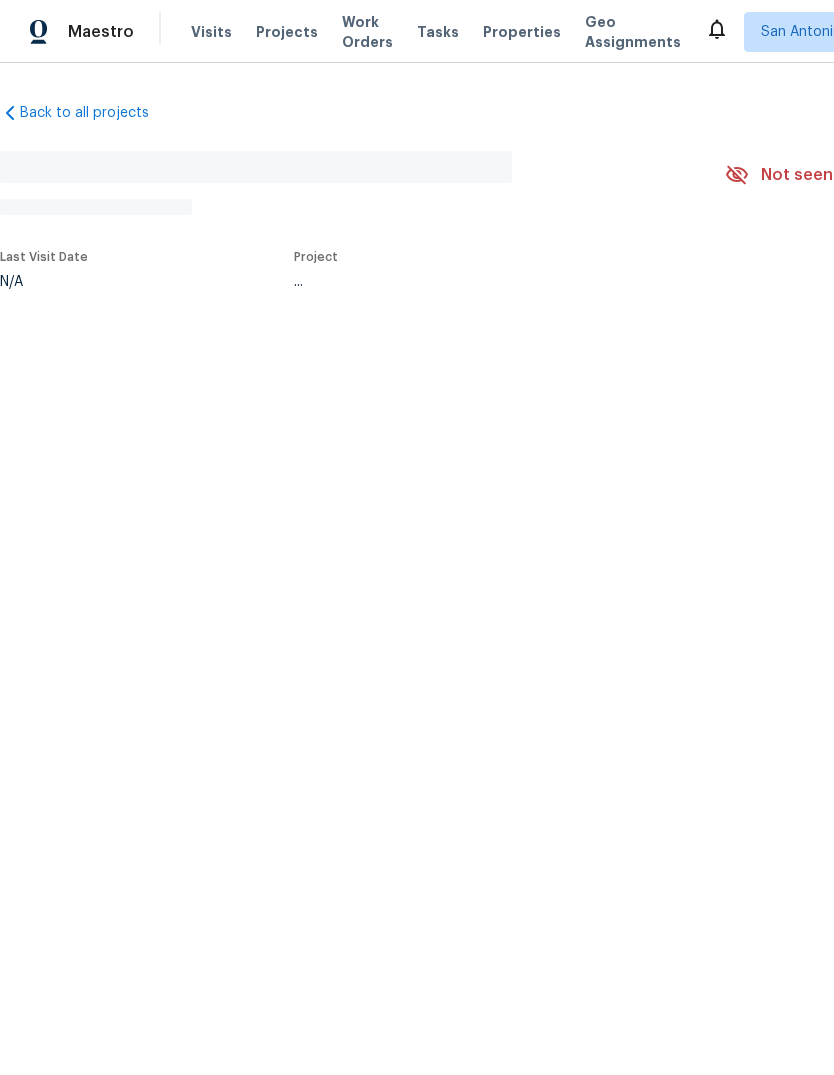 scroll, scrollTop: 0, scrollLeft: 0, axis: both 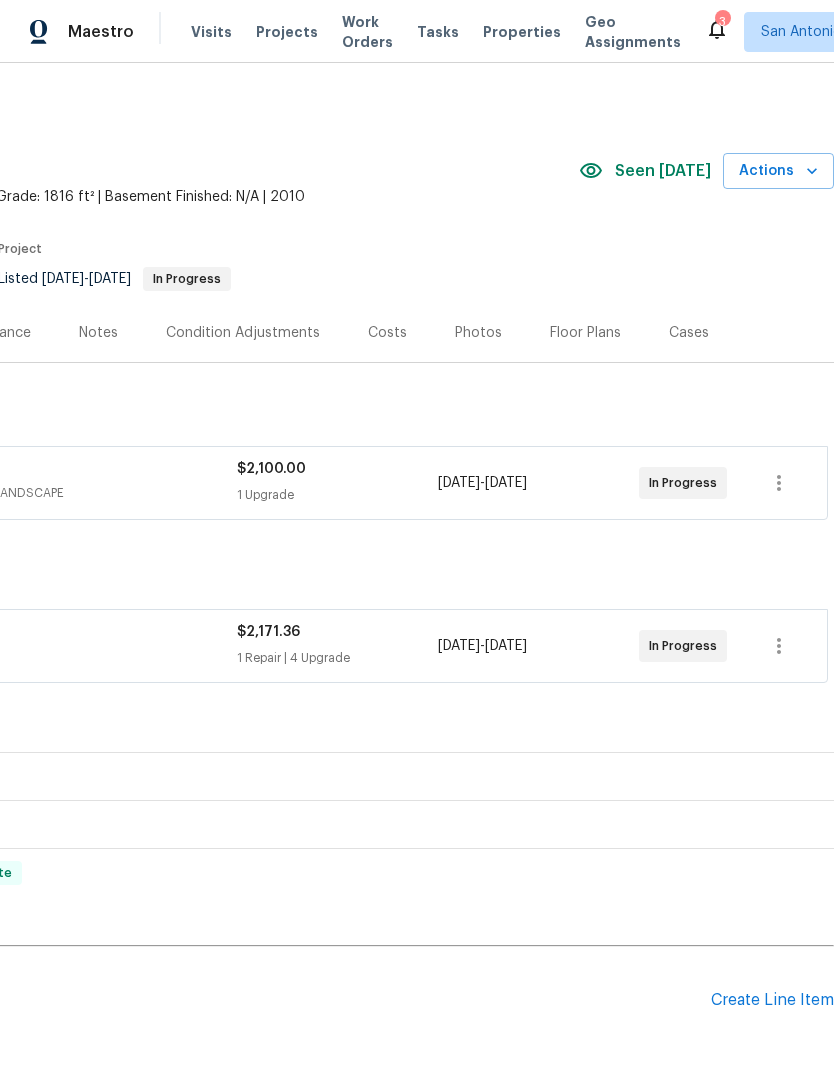 click on "Photos" at bounding box center [478, 333] 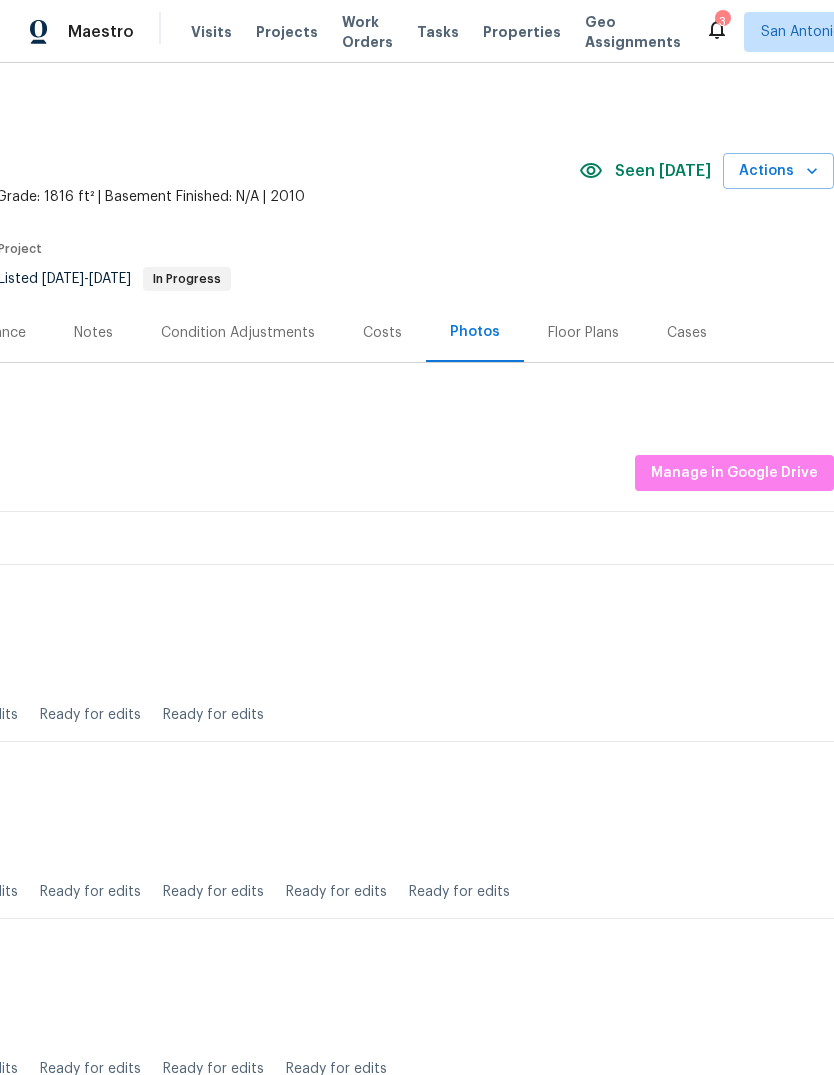 scroll, scrollTop: 0, scrollLeft: 296, axis: horizontal 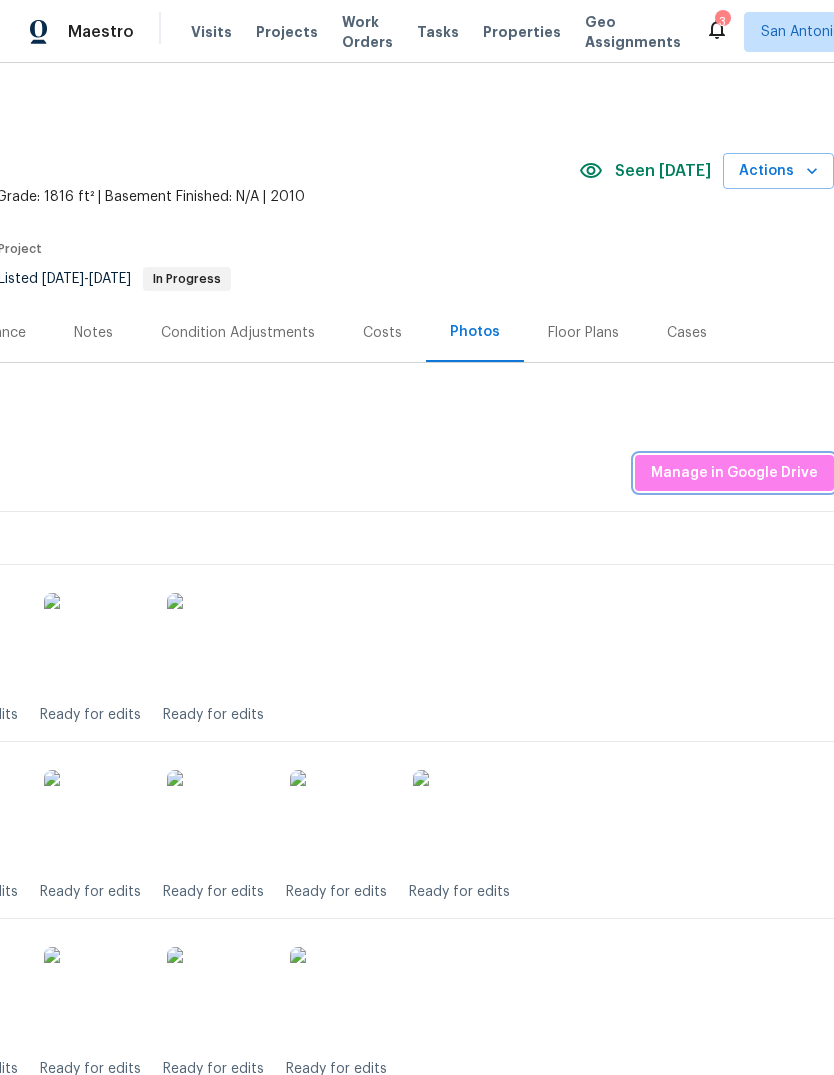 click on "Manage in Google Drive" at bounding box center (734, 473) 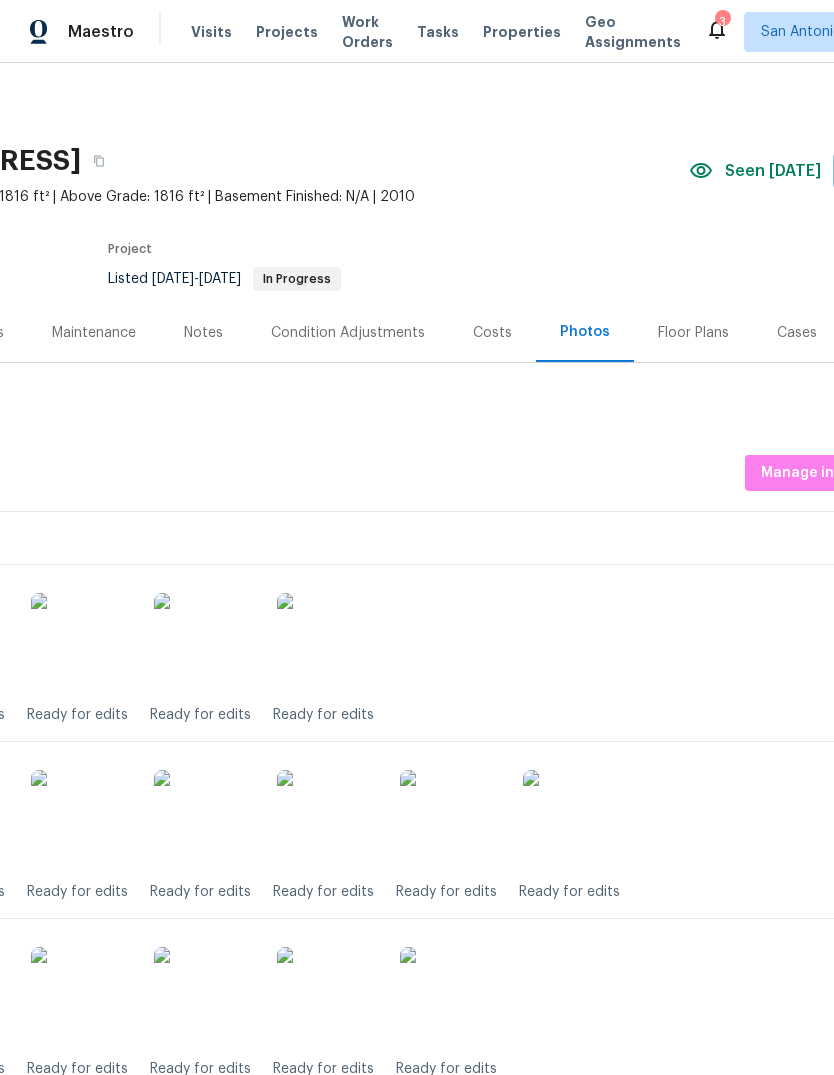 scroll, scrollTop: 0, scrollLeft: 198, axis: horizontal 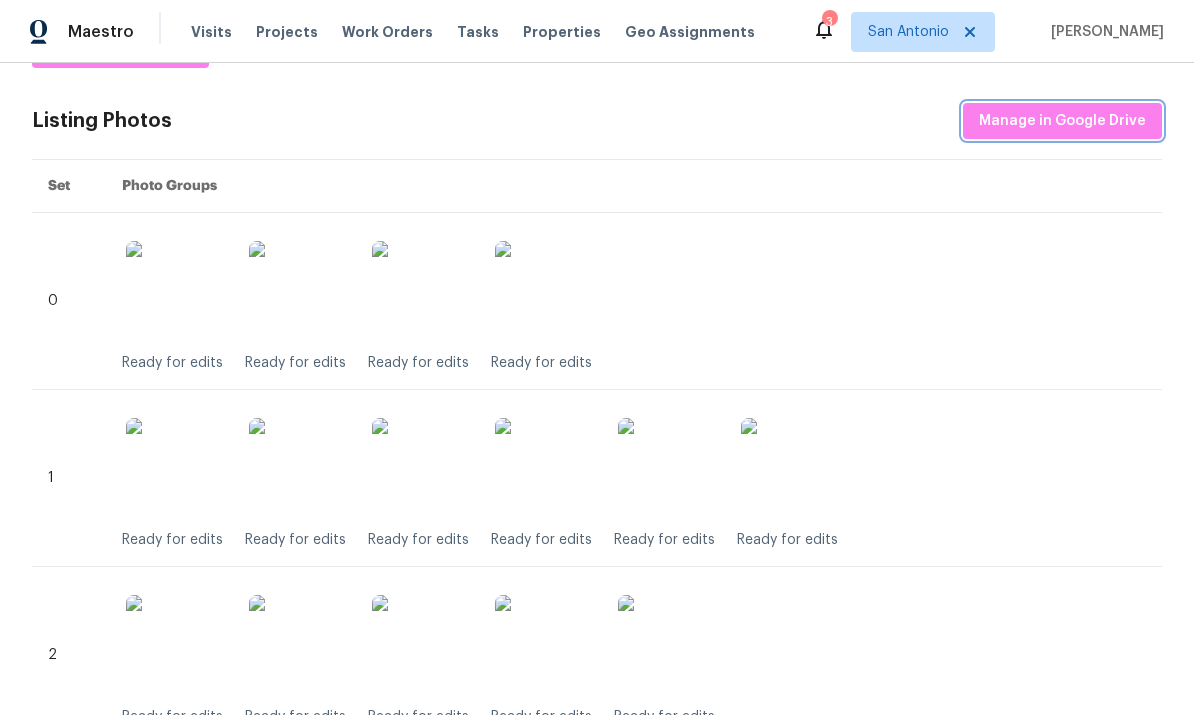 click on "Manage in Google Drive" at bounding box center (1062, 121) 